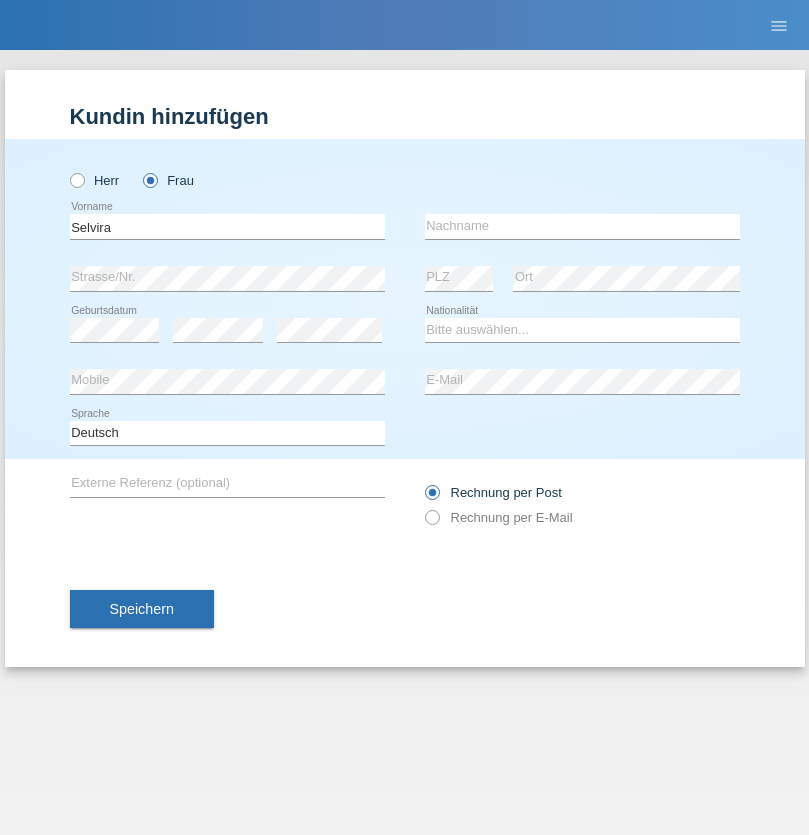 scroll, scrollTop: 0, scrollLeft: 0, axis: both 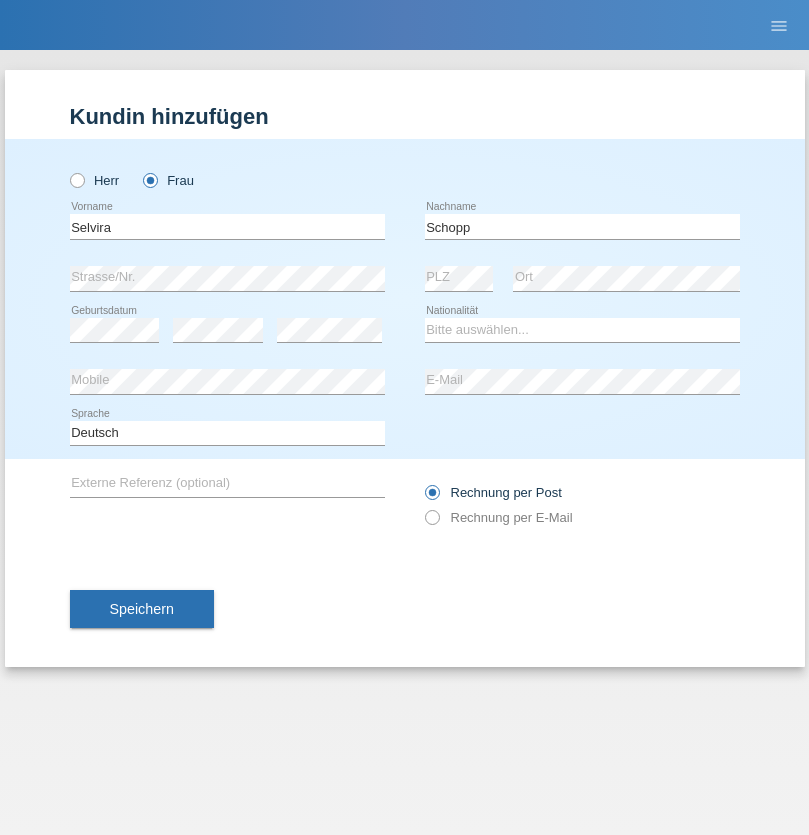 type on "Schopp" 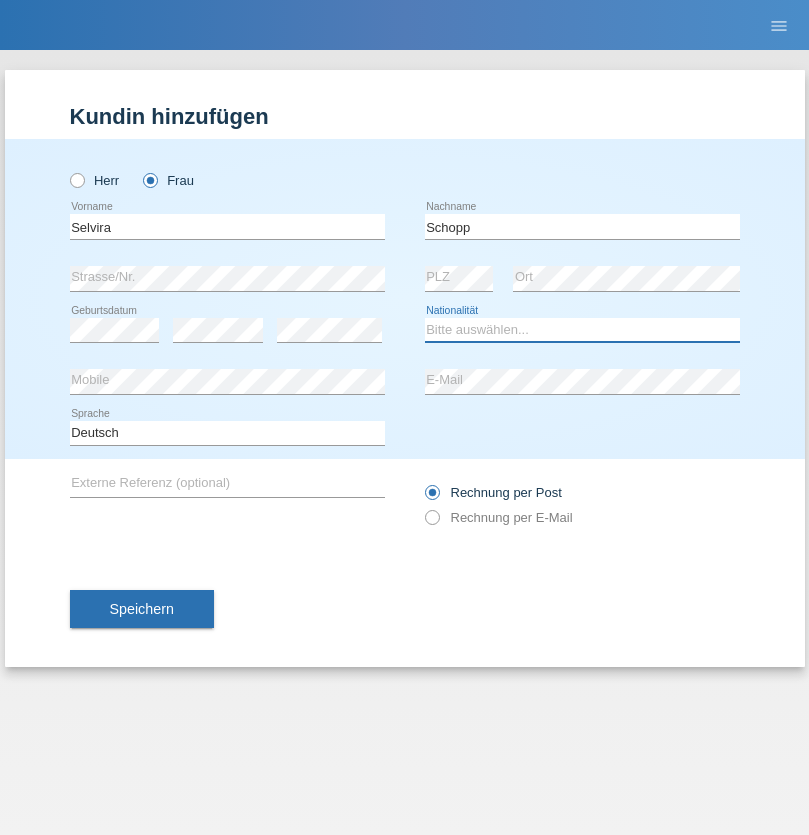 select on "CH" 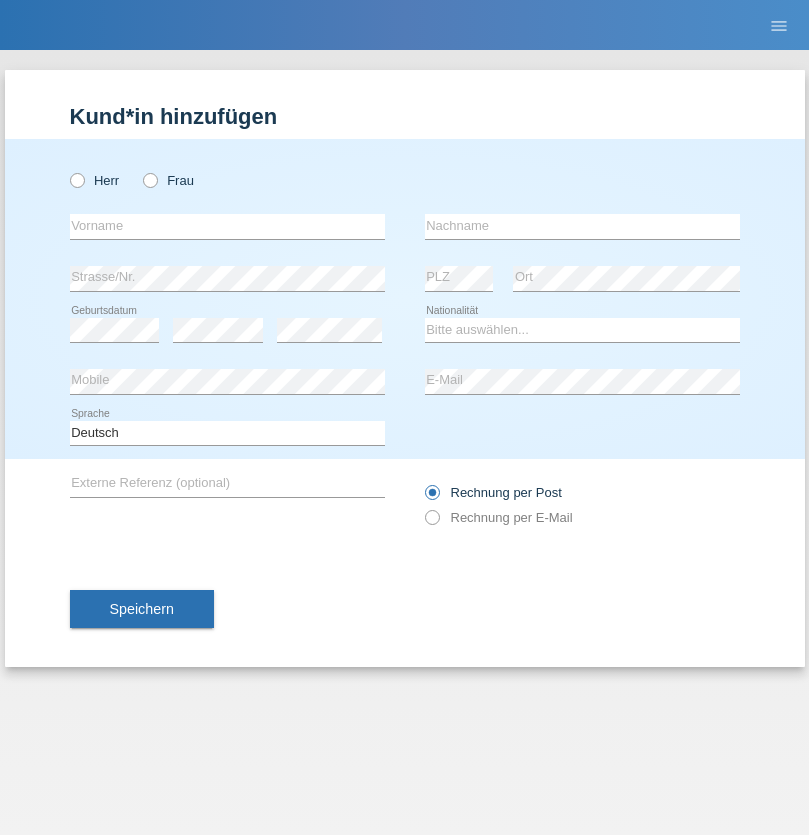 scroll, scrollTop: 0, scrollLeft: 0, axis: both 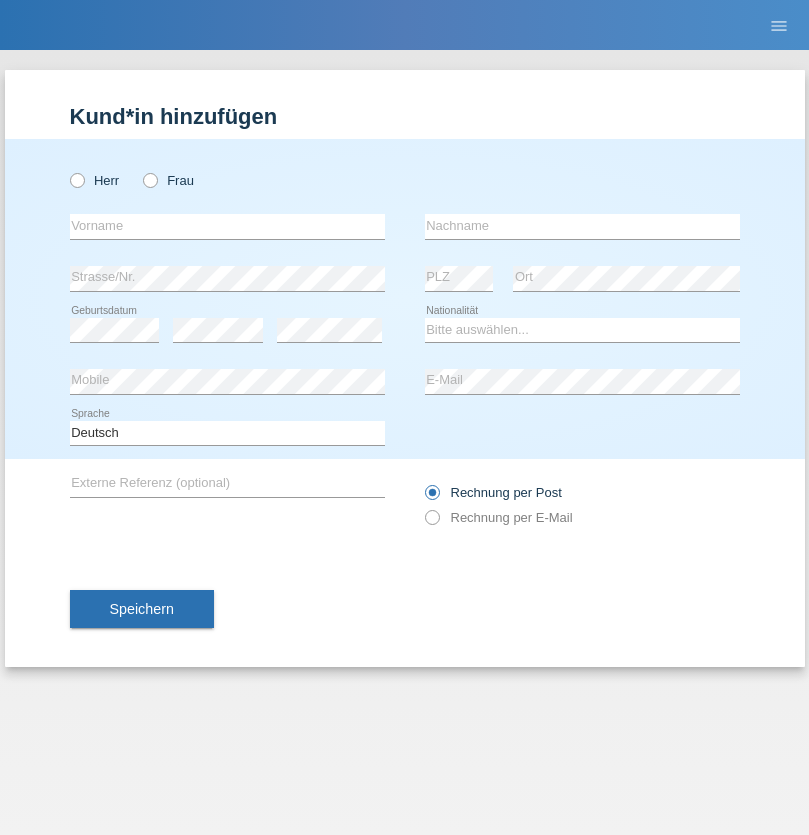 radio on "true" 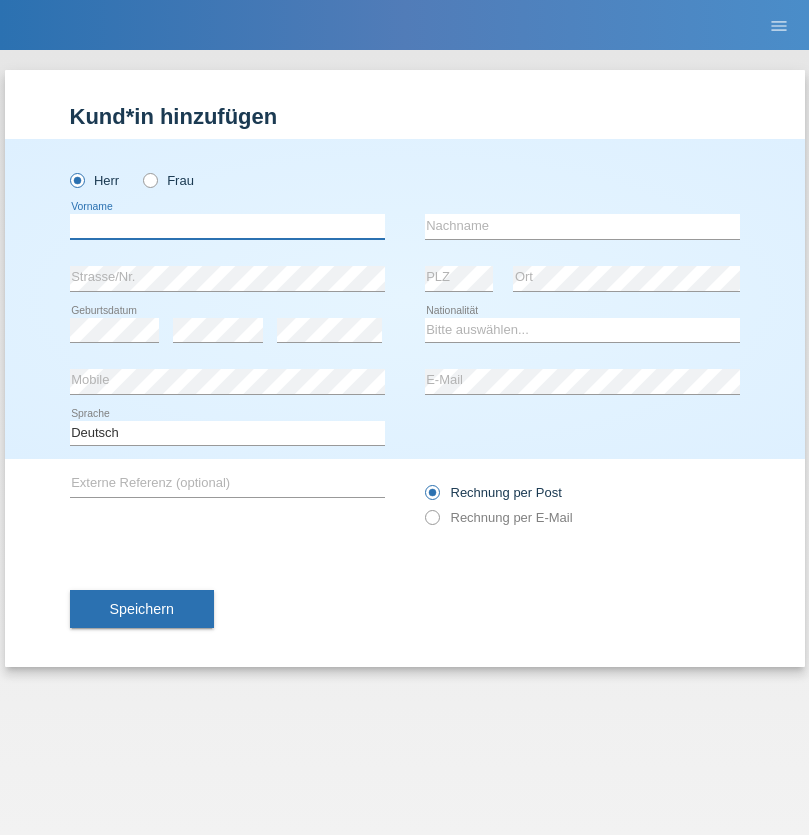 click at bounding box center (227, 226) 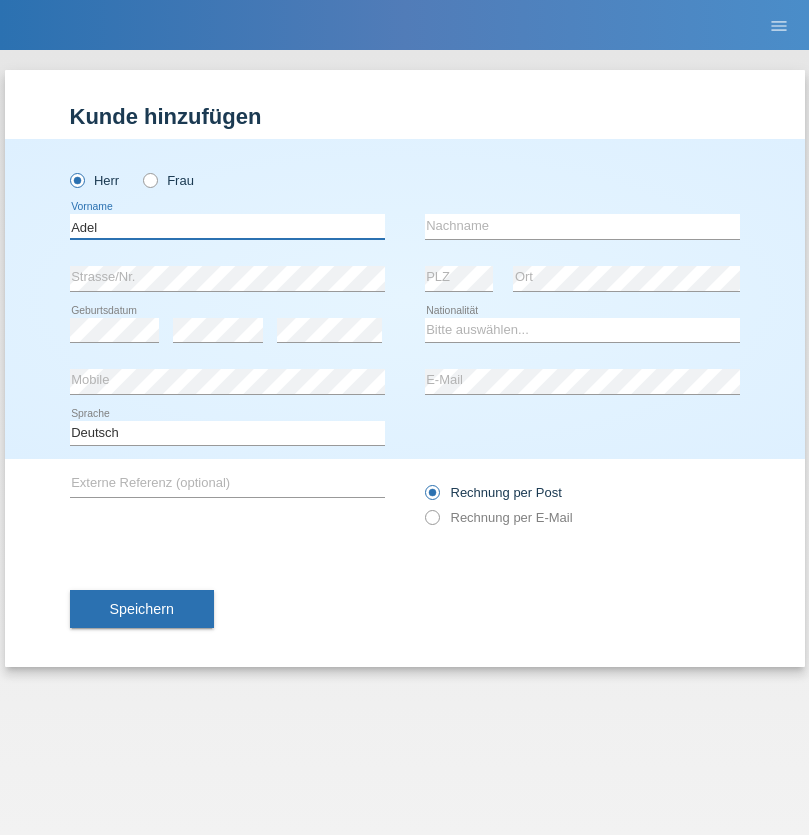 type on "Adel" 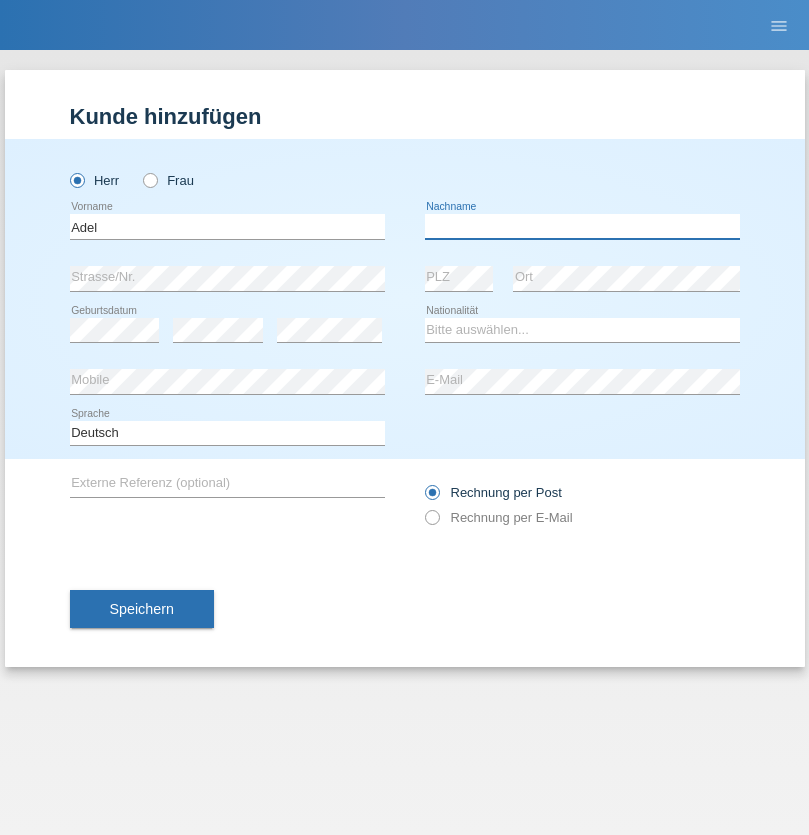 click at bounding box center [582, 226] 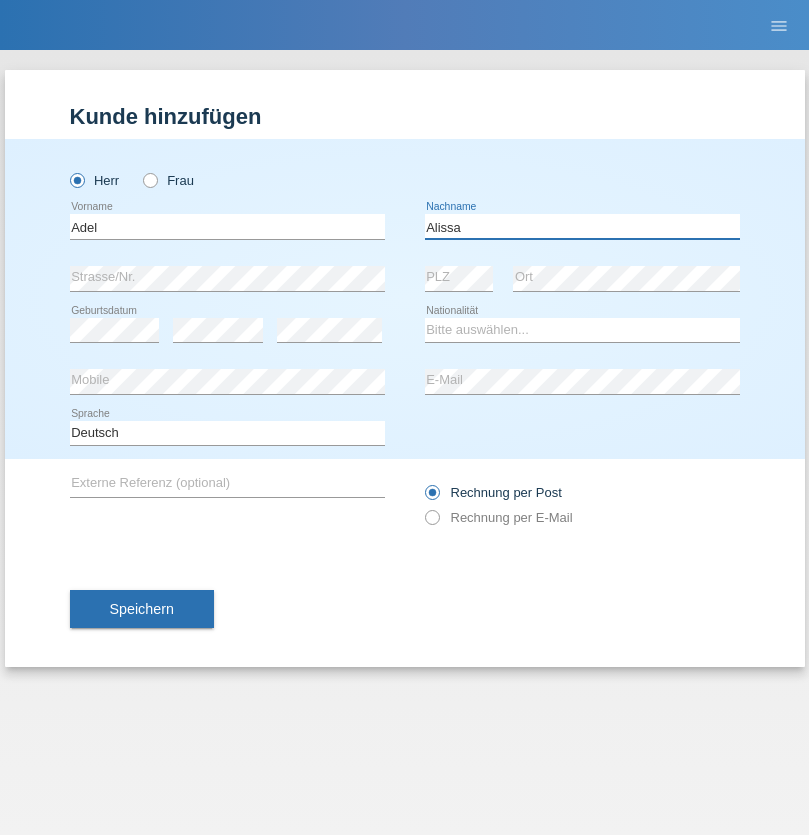 type on "Alissa" 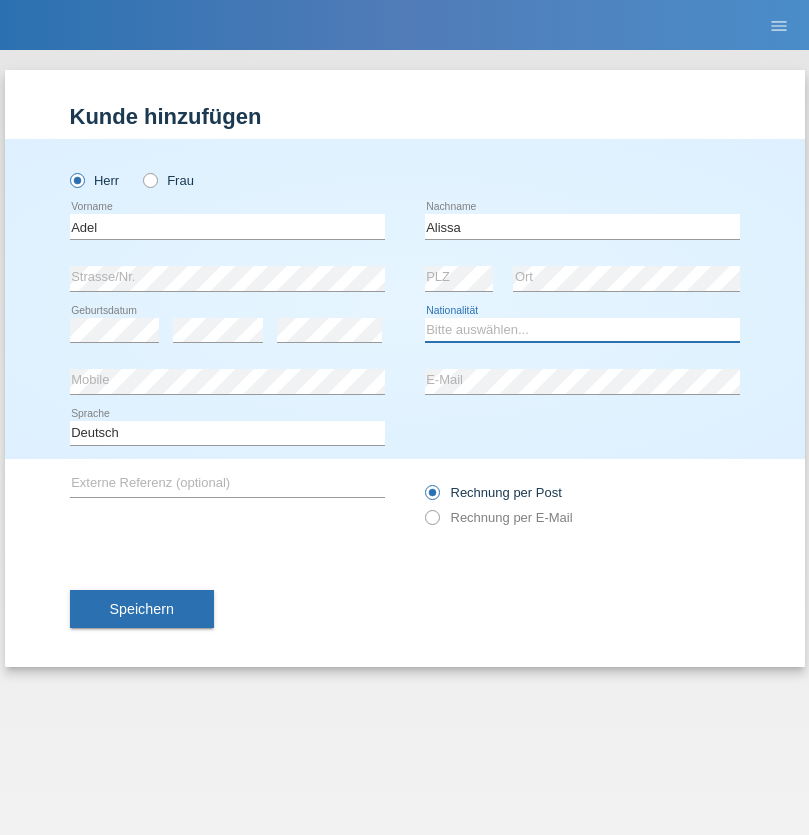 select on "SY" 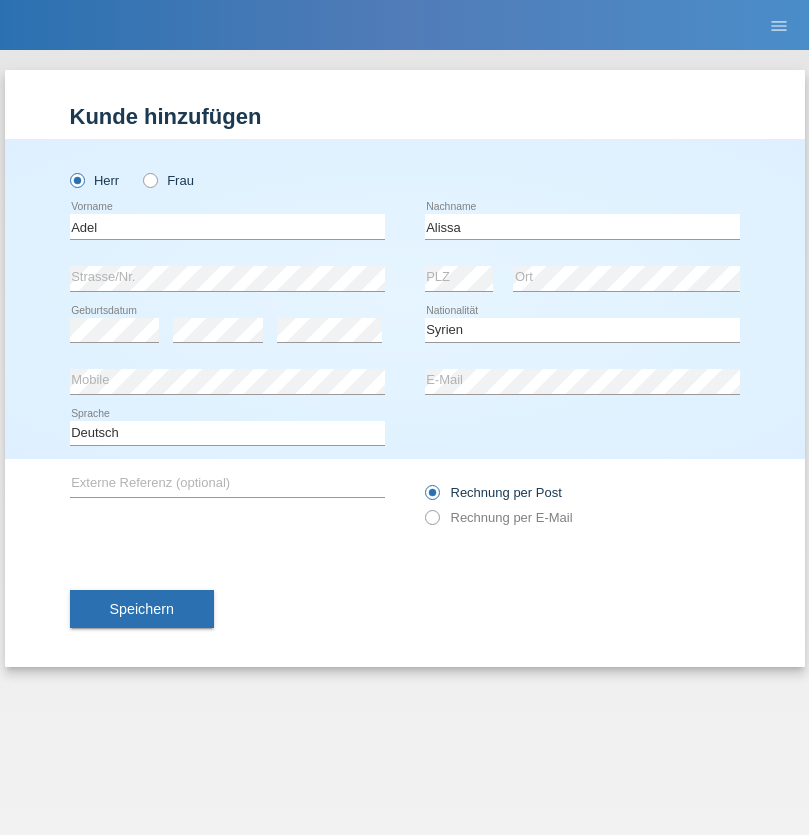 select on "C" 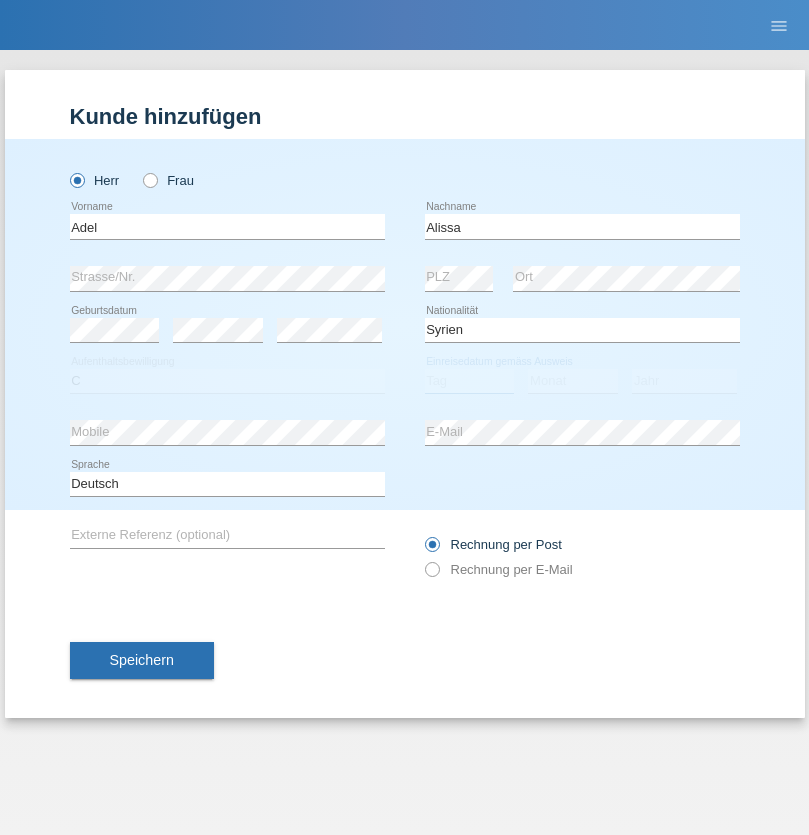 select on "20" 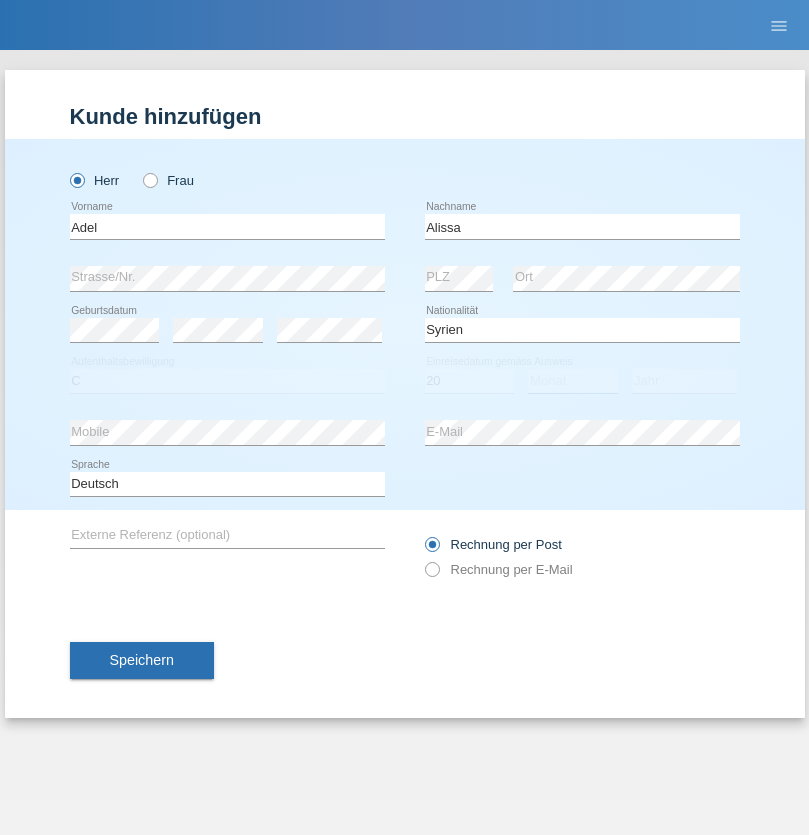 select on "09" 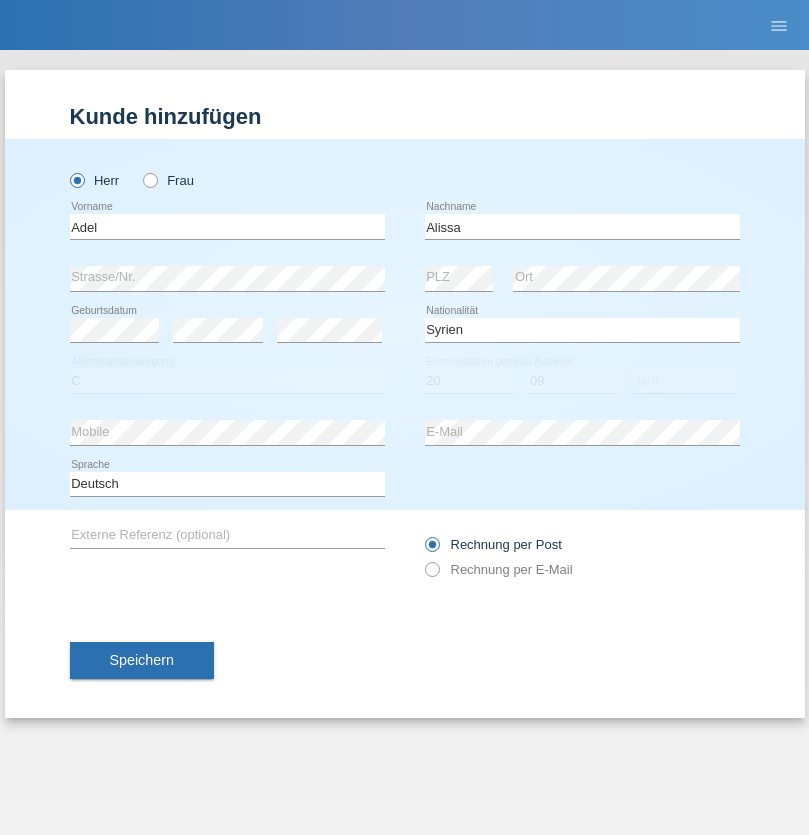 select on "2018" 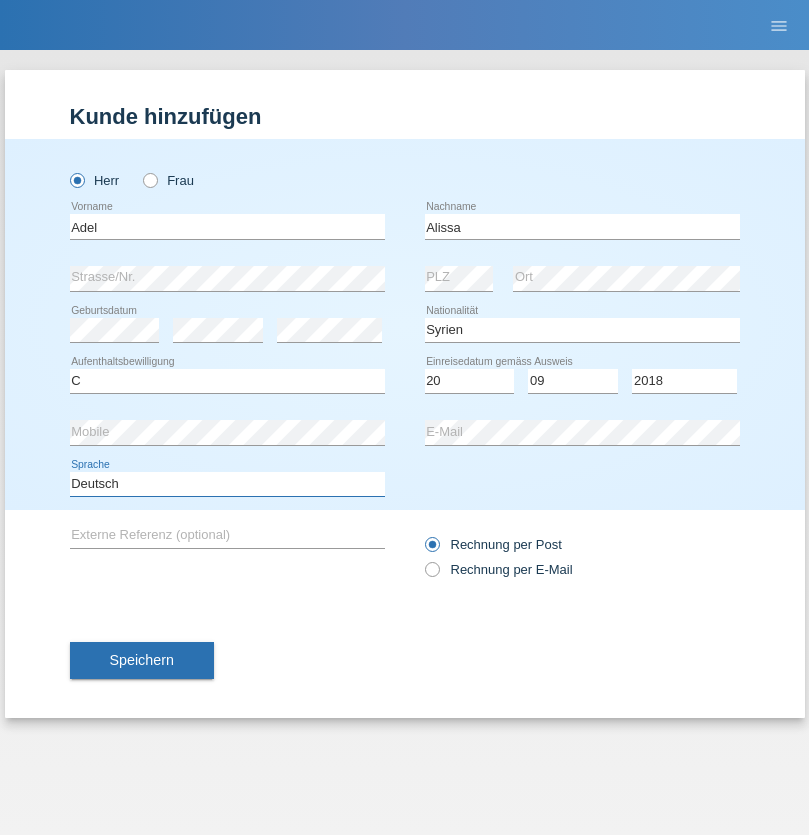 select on "en" 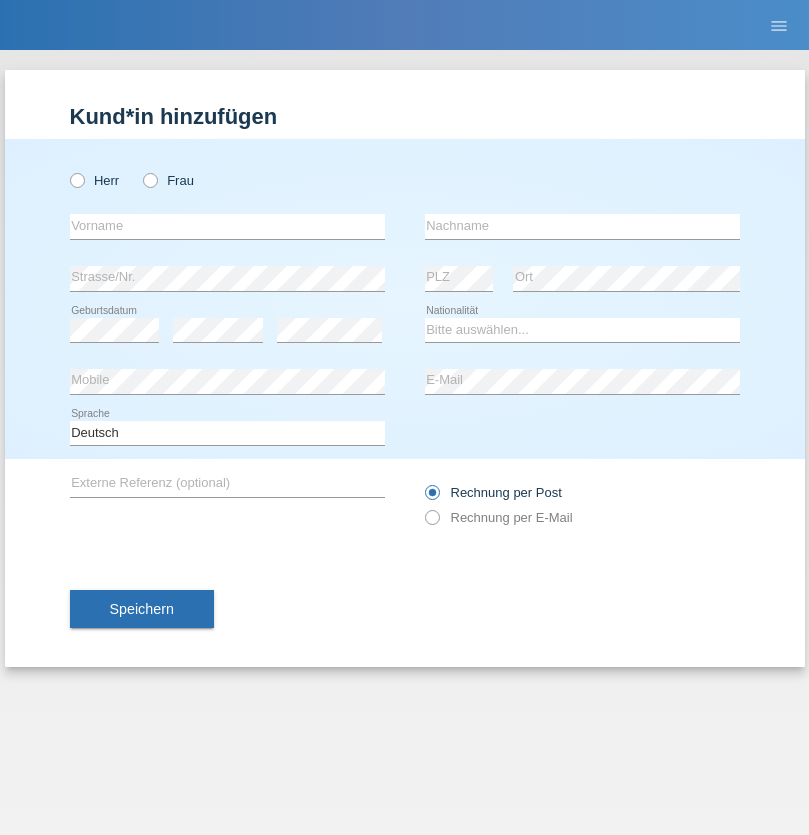 scroll, scrollTop: 0, scrollLeft: 0, axis: both 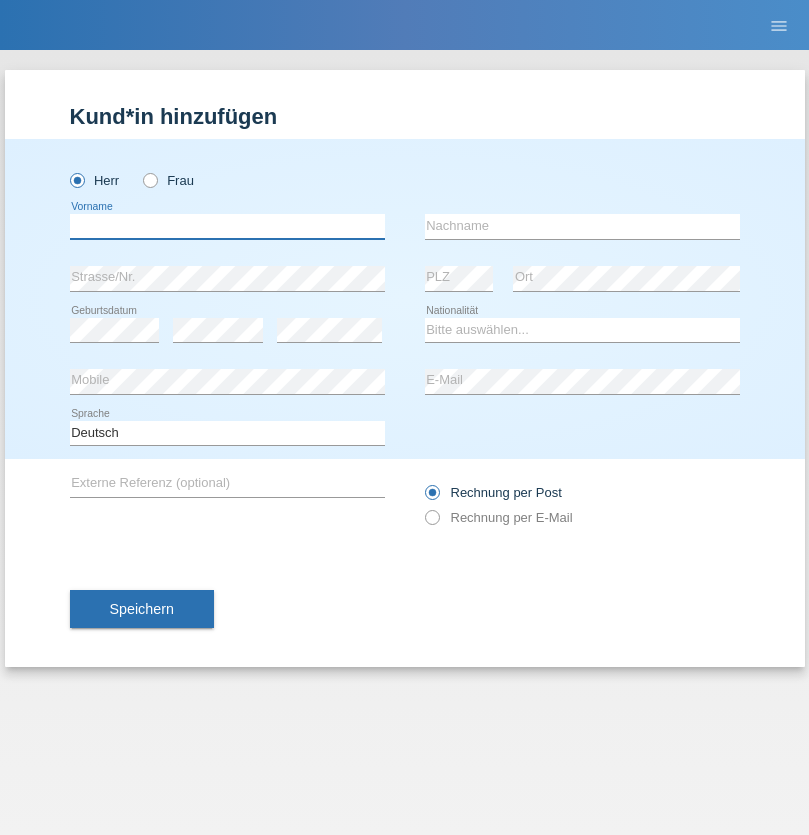 click at bounding box center [227, 226] 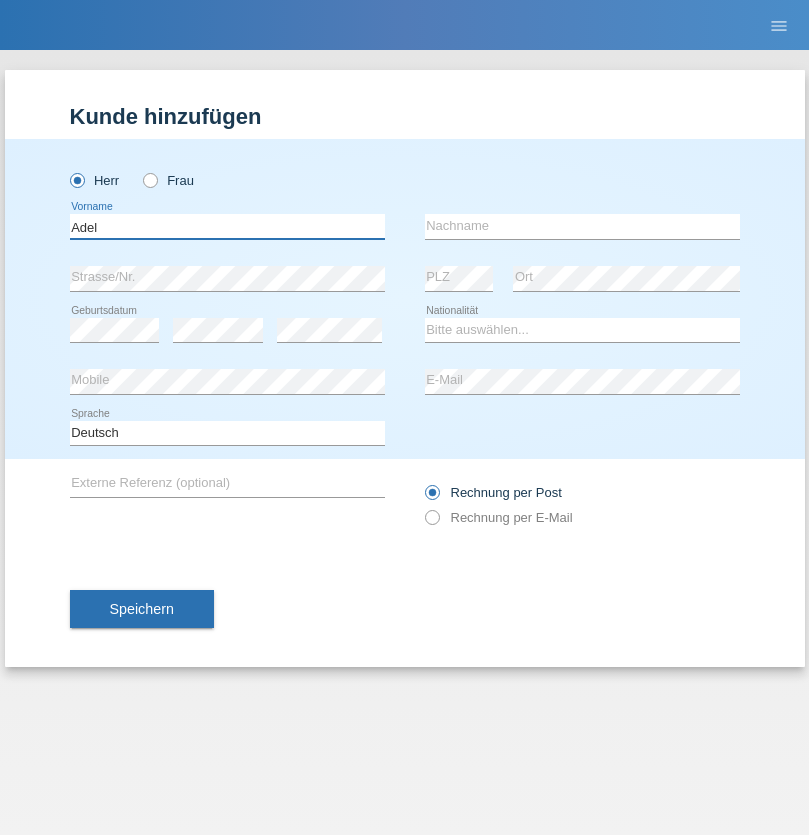 type on "Adel" 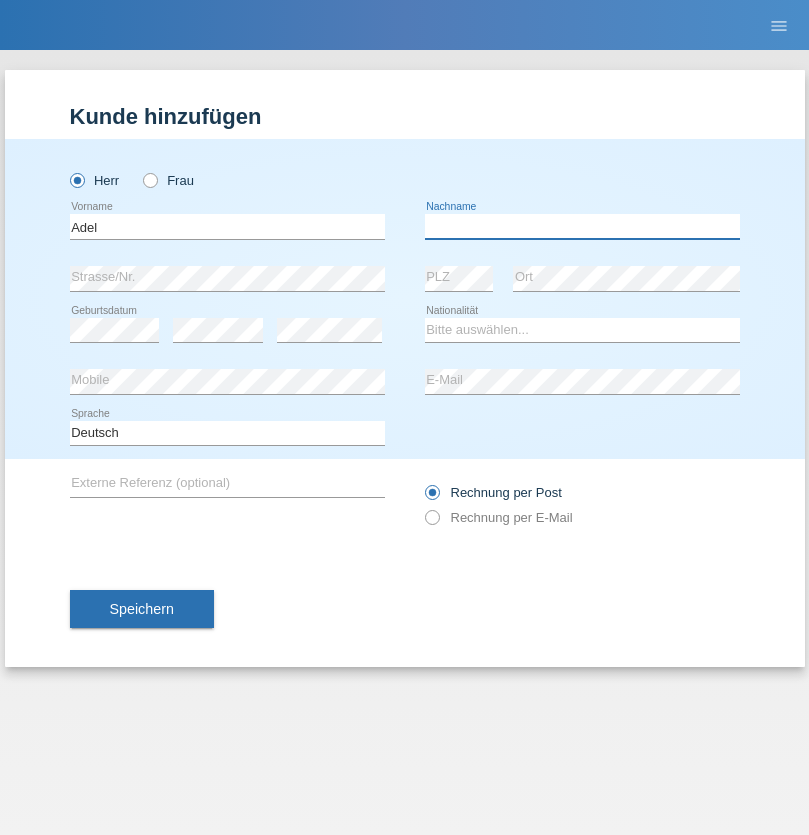click at bounding box center [582, 226] 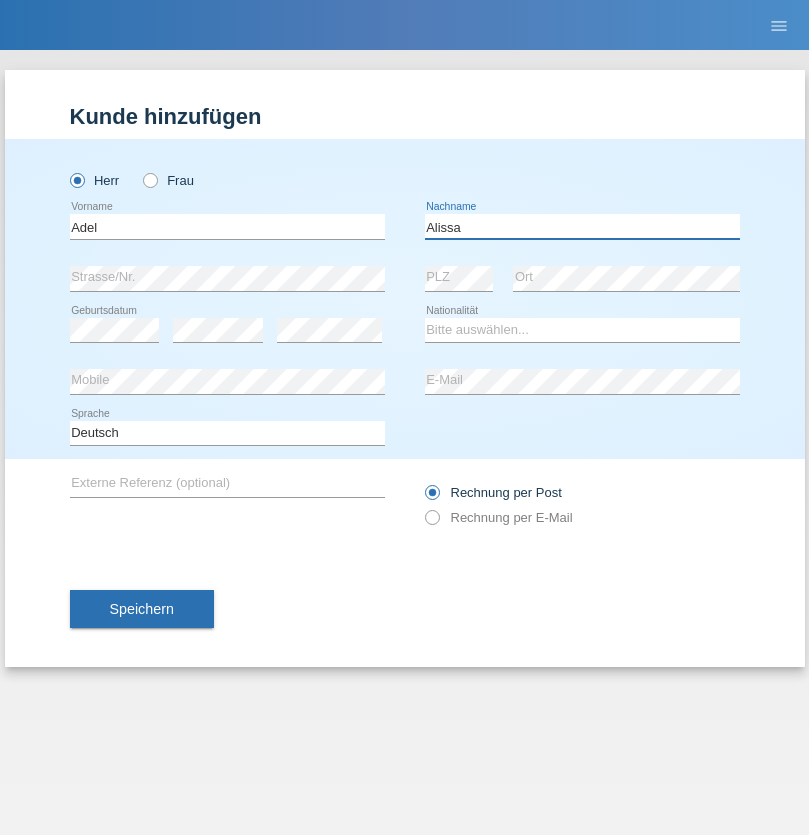 type on "Alissa" 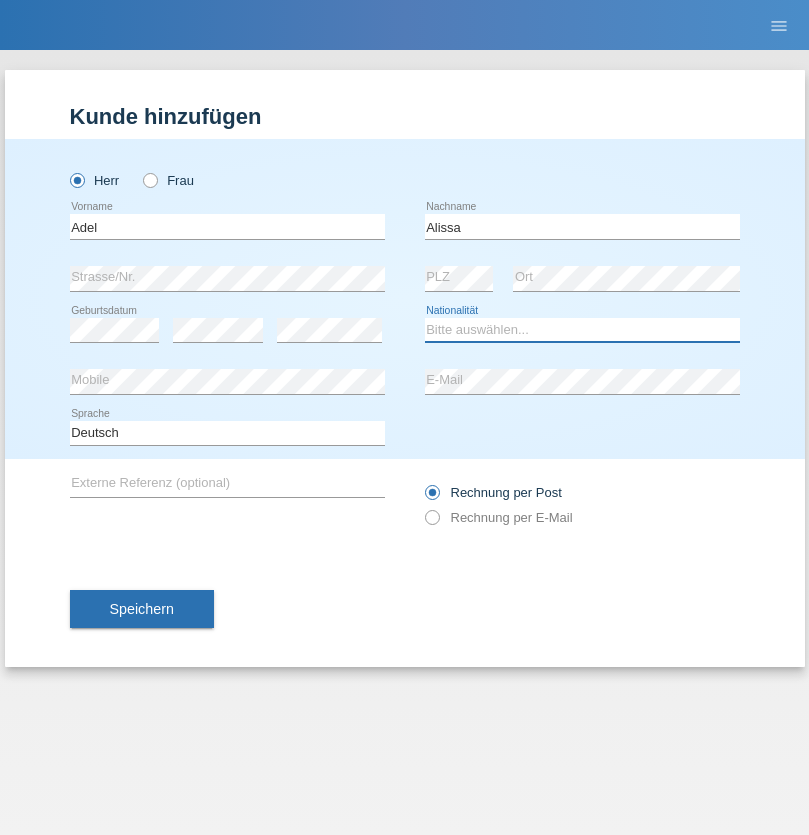 select on "SY" 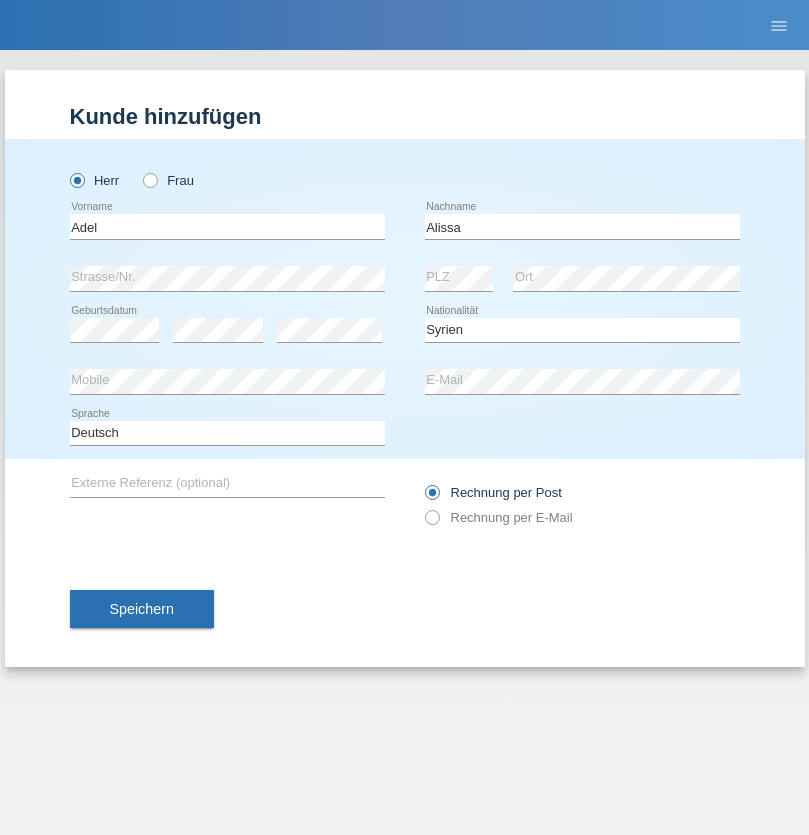 select on "C" 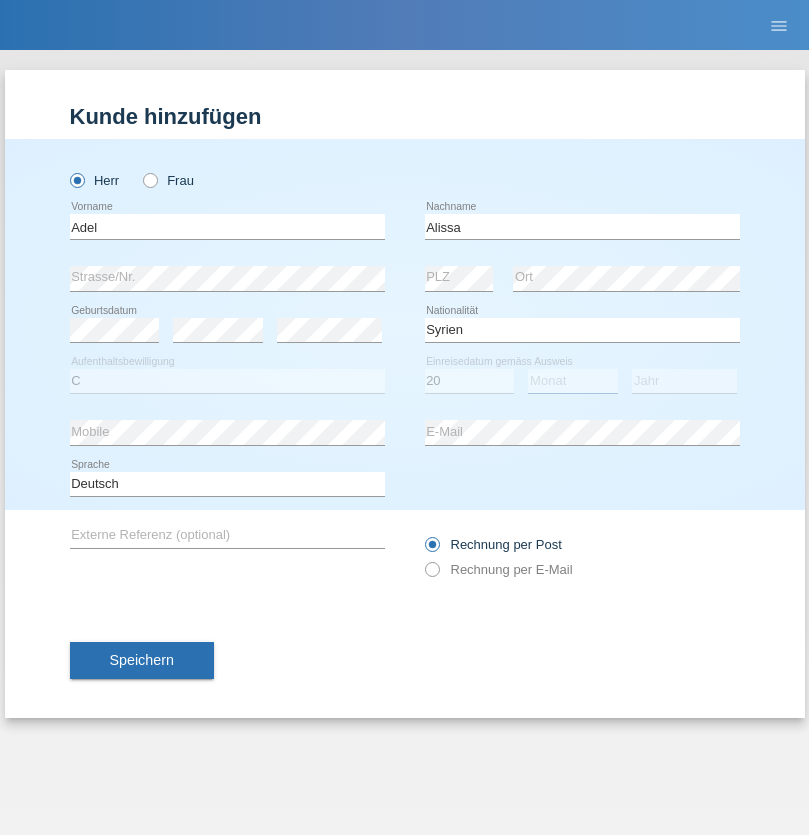 select on "09" 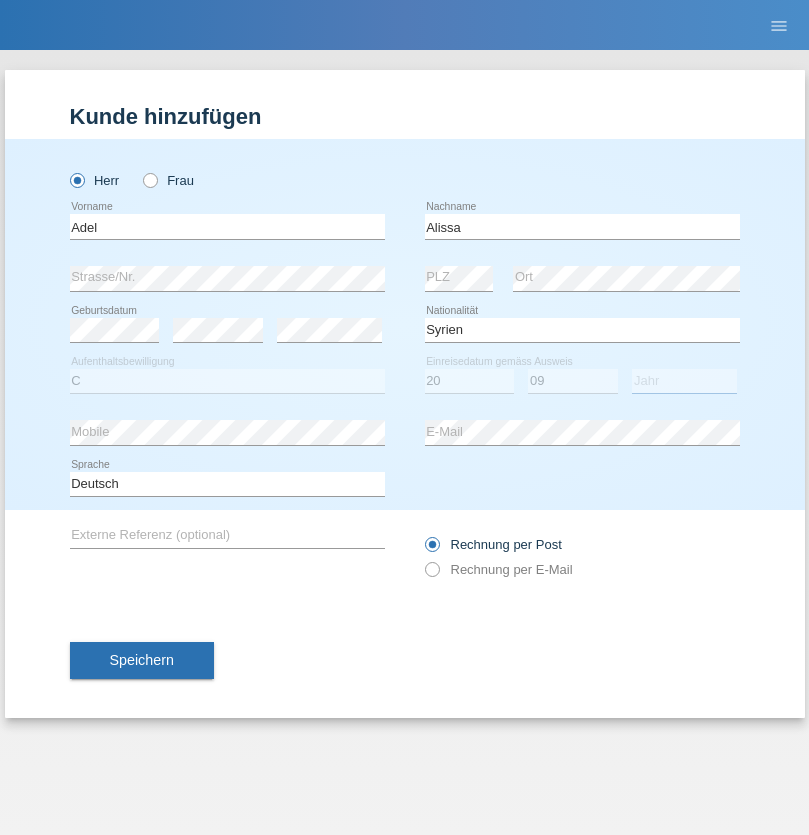 select on "2018" 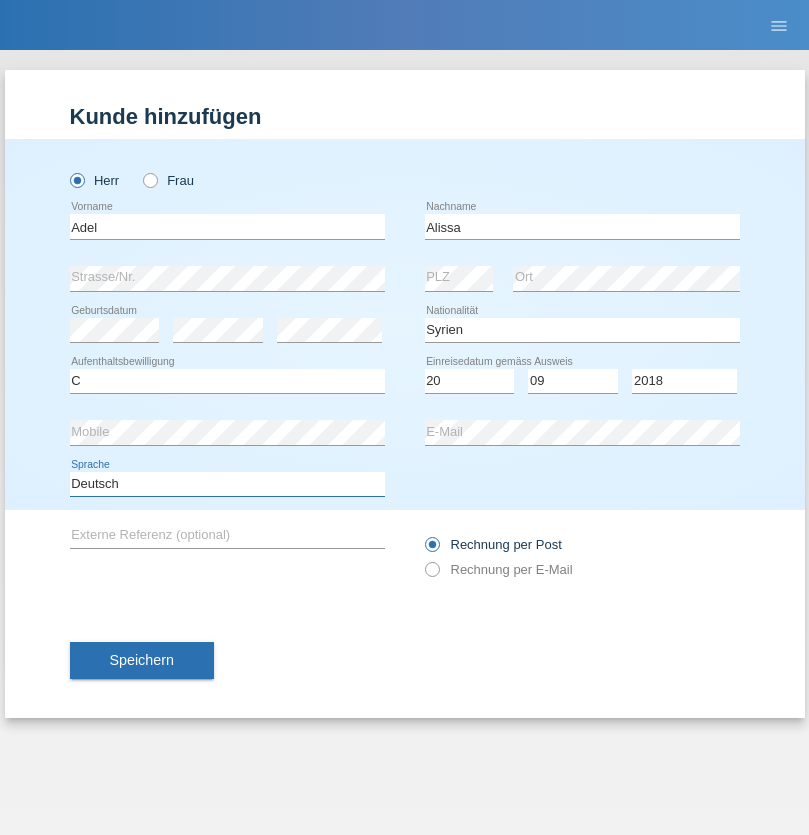 select on "en" 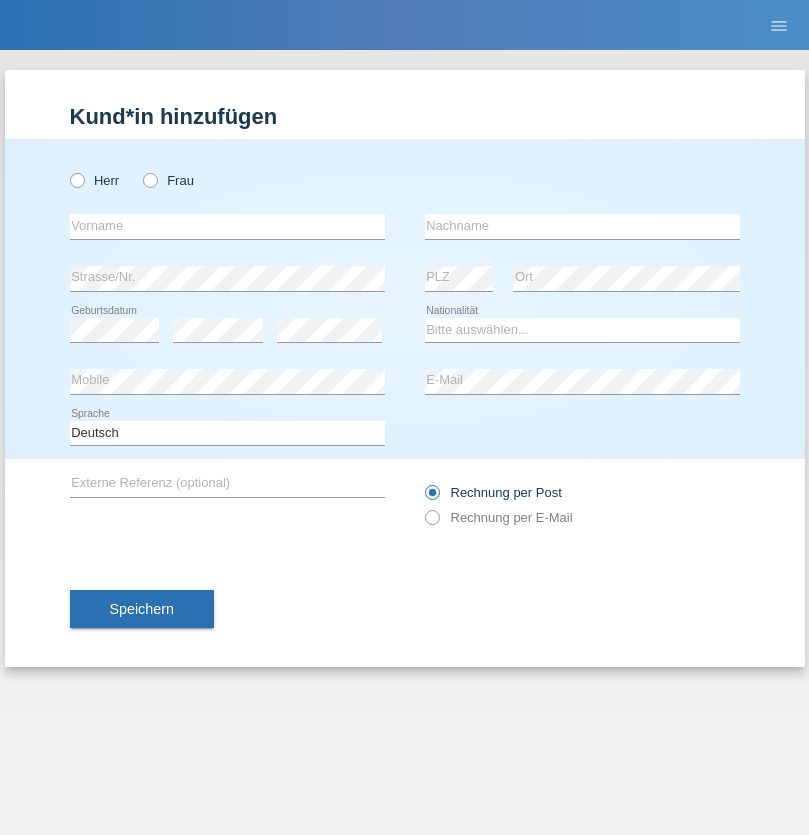 scroll, scrollTop: 0, scrollLeft: 0, axis: both 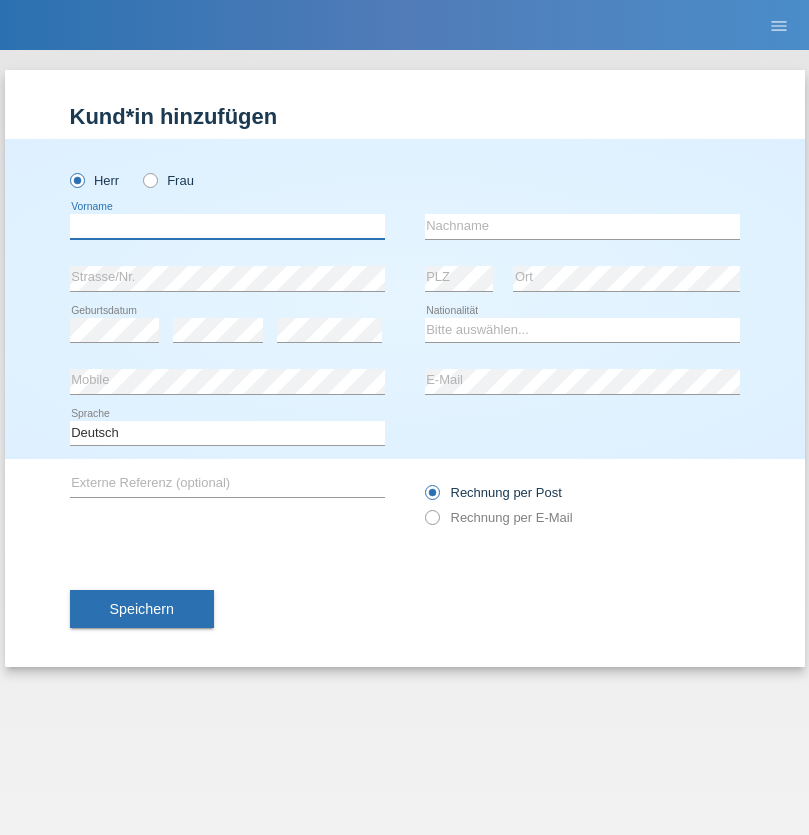 click at bounding box center (227, 226) 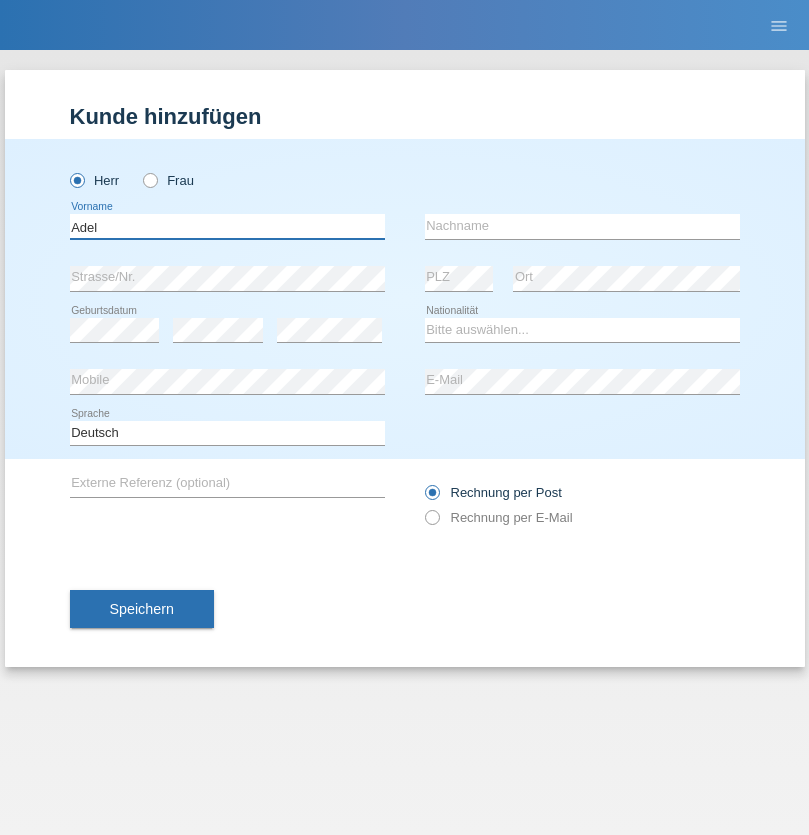 type on "Adel" 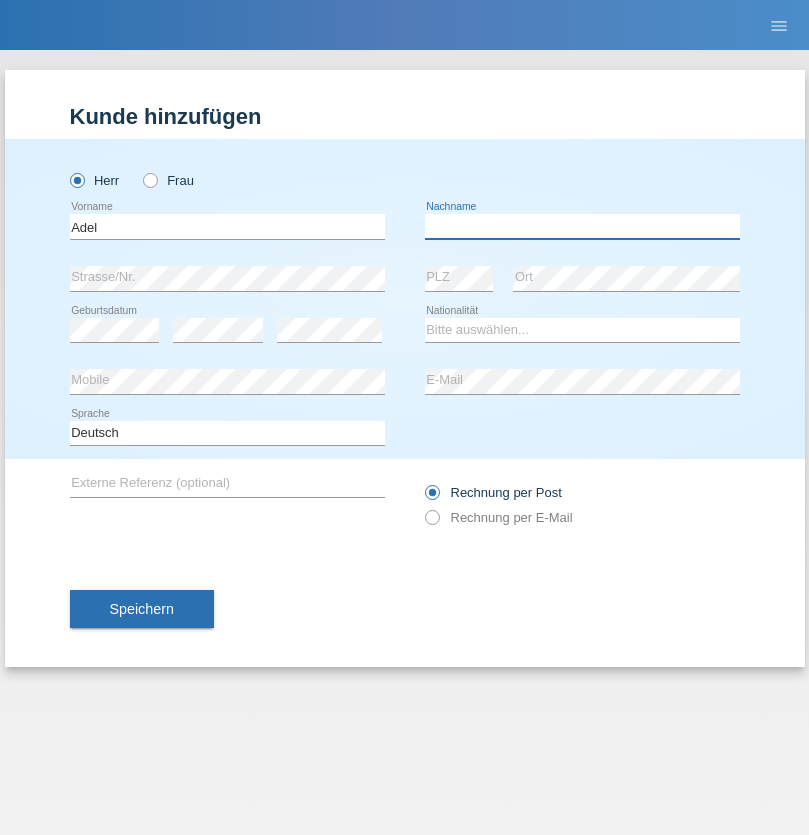 click at bounding box center (582, 226) 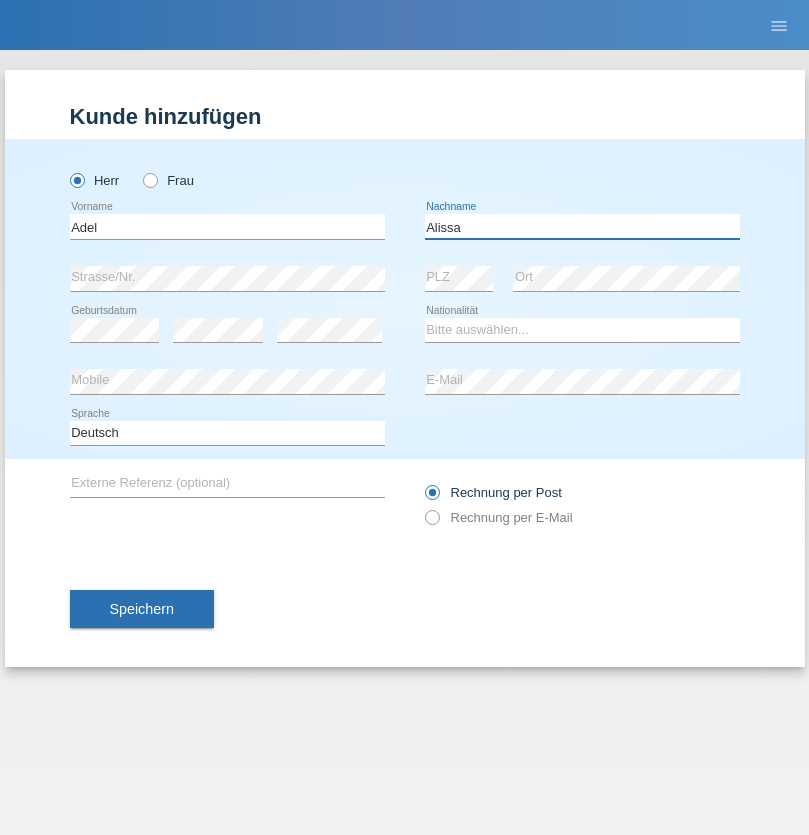 type on "Alissa" 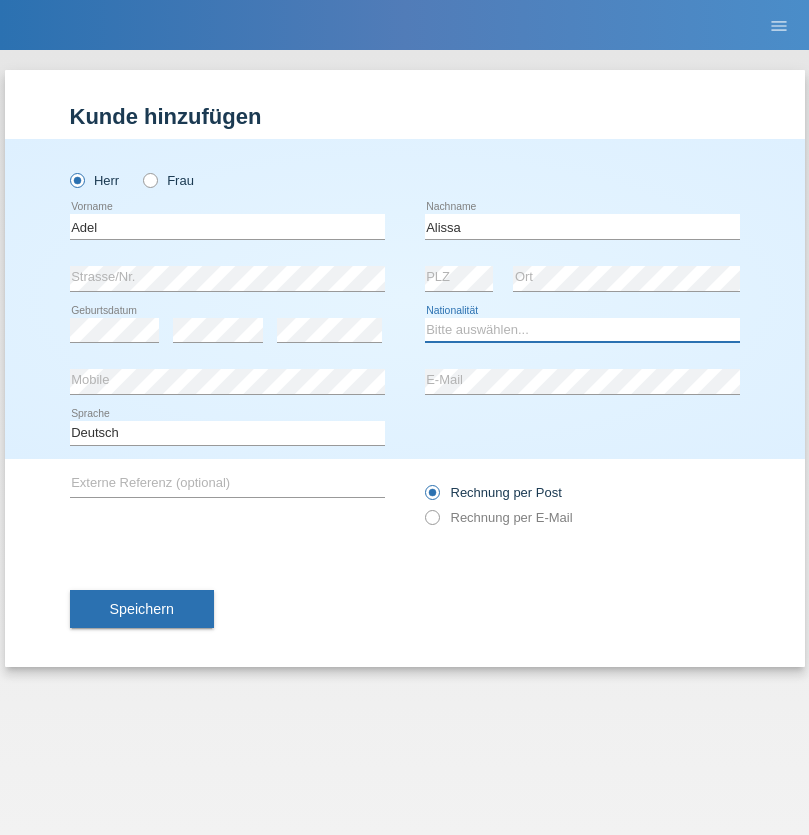 select on "SY" 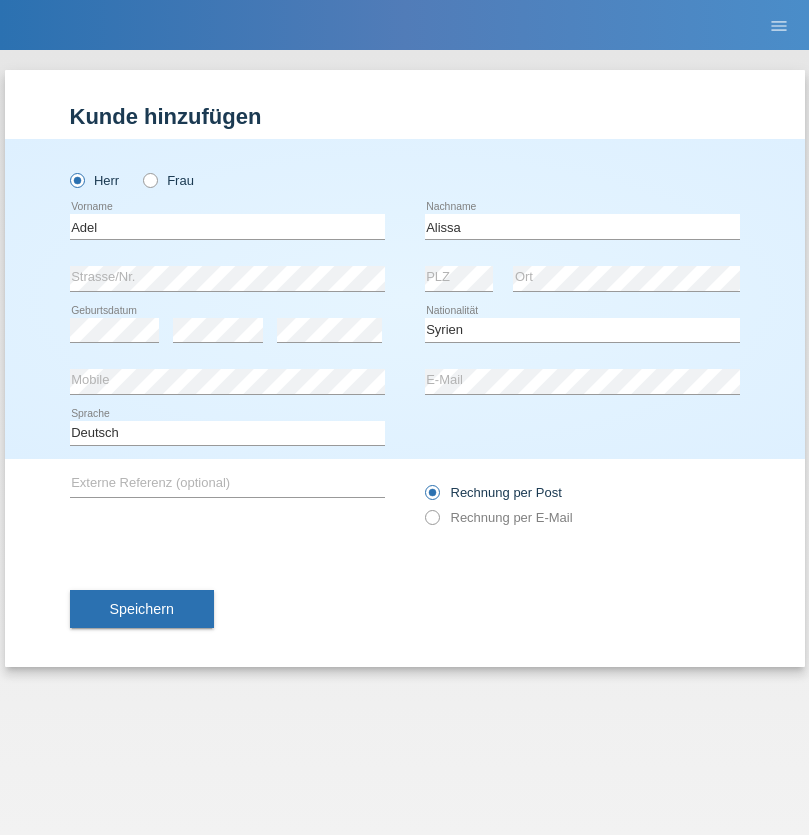 select on "C" 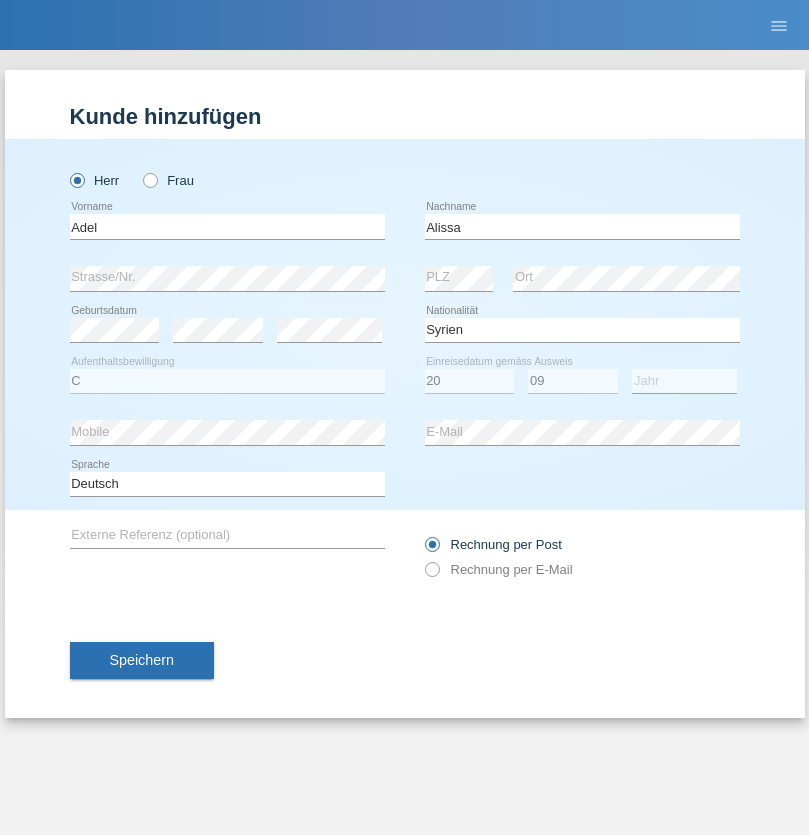 select on "2018" 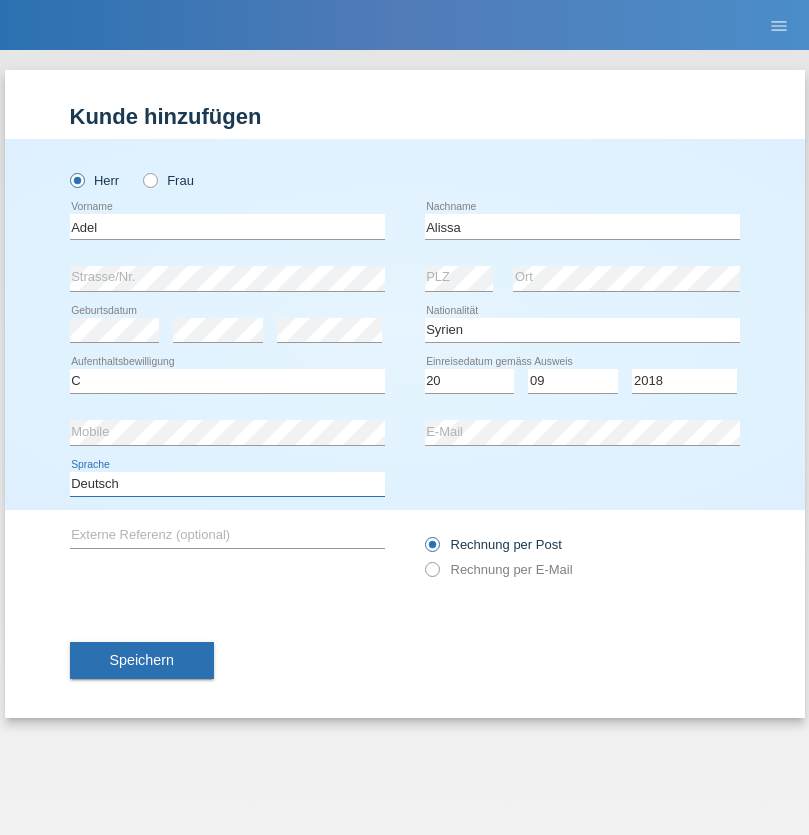 select on "en" 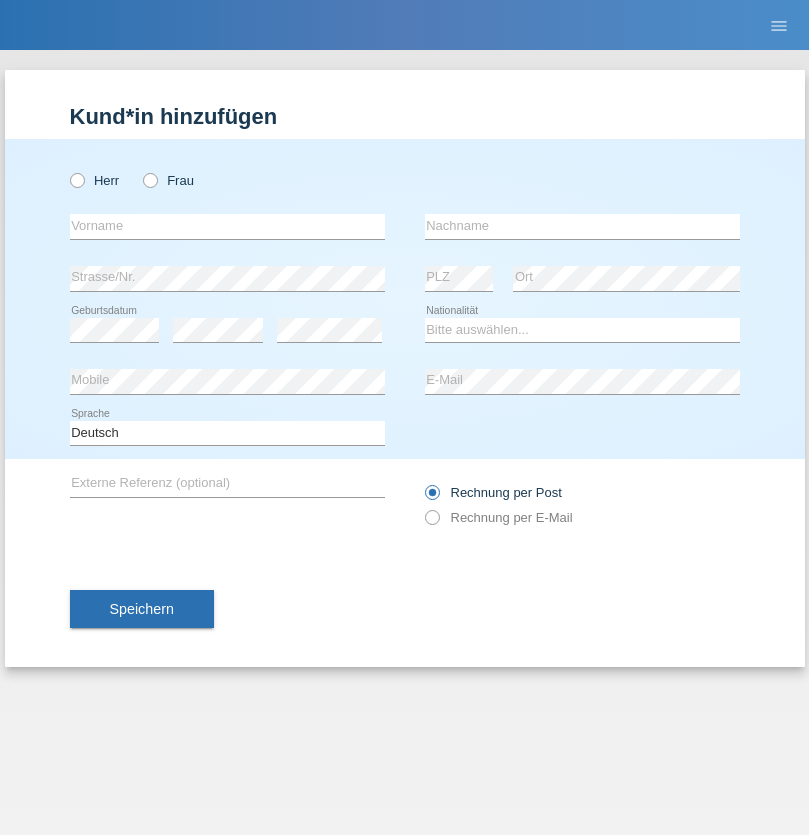 scroll, scrollTop: 0, scrollLeft: 0, axis: both 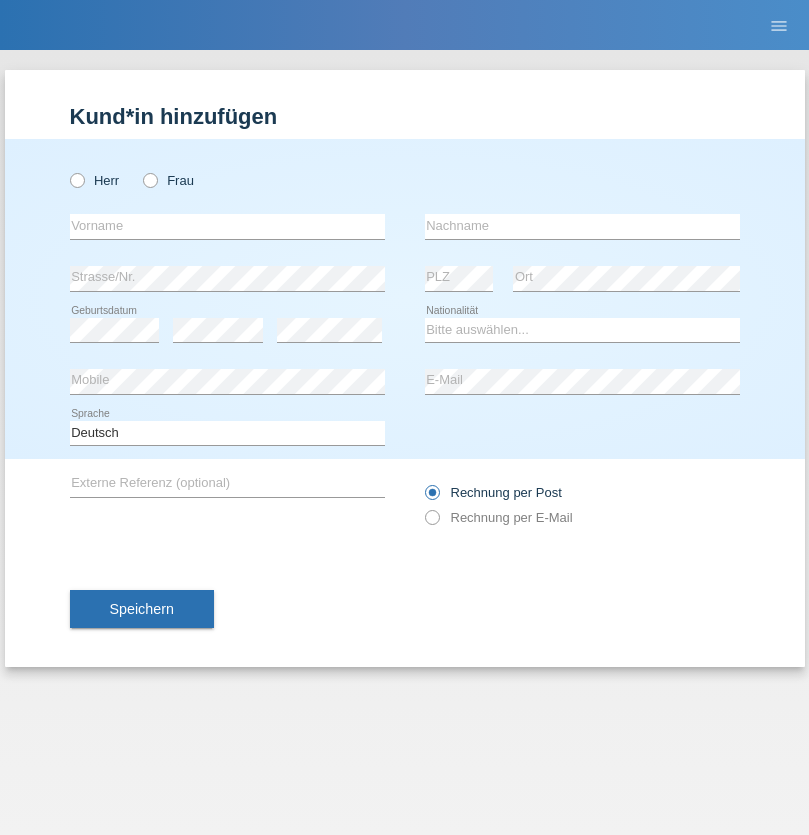radio on "true" 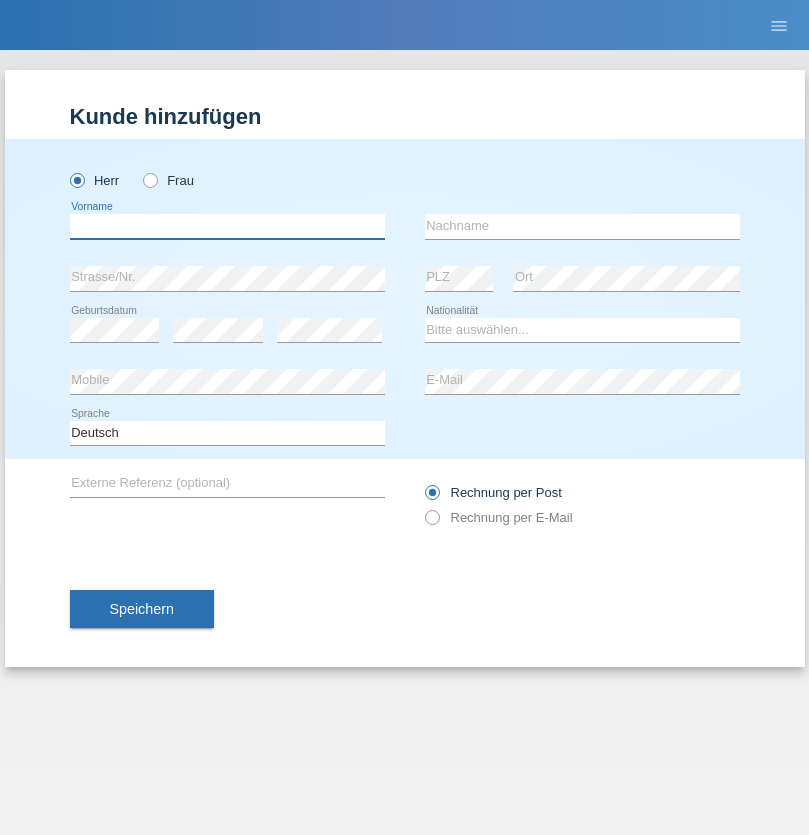 click at bounding box center [227, 226] 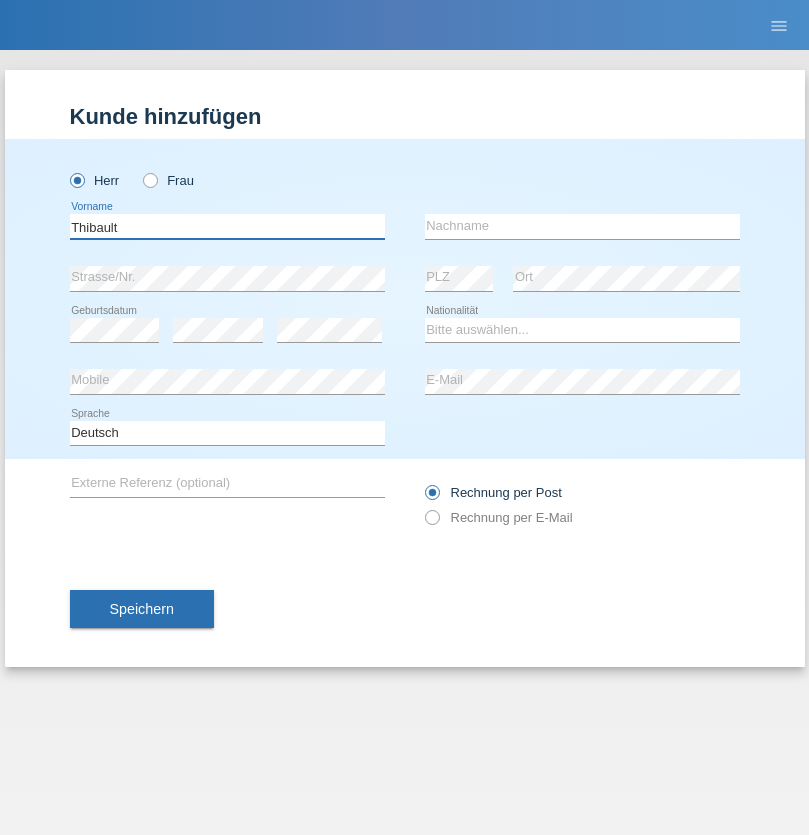 type on "Thibault" 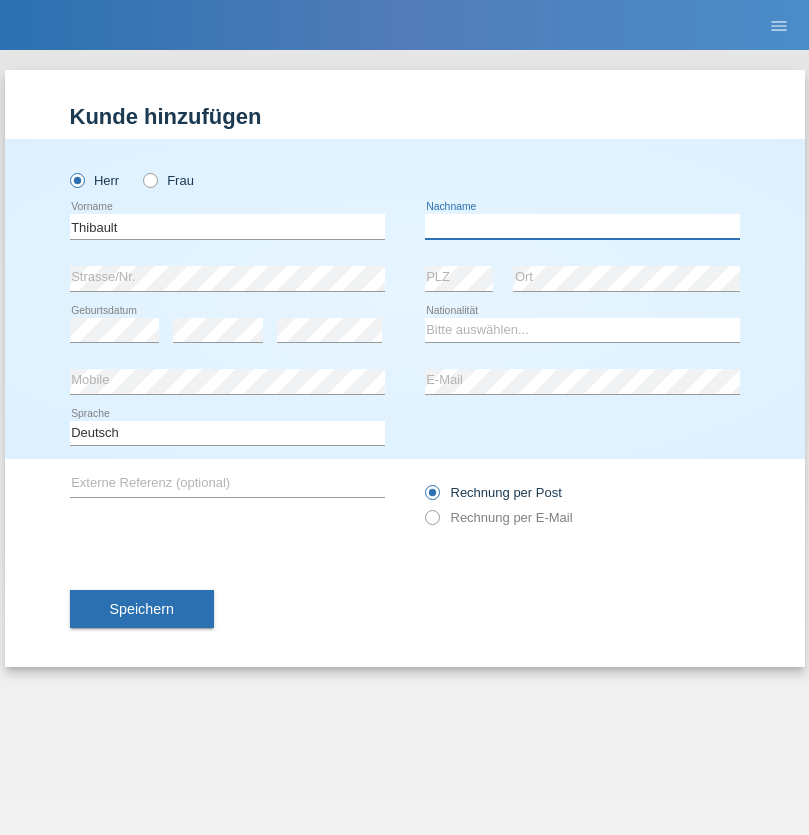 click at bounding box center [582, 226] 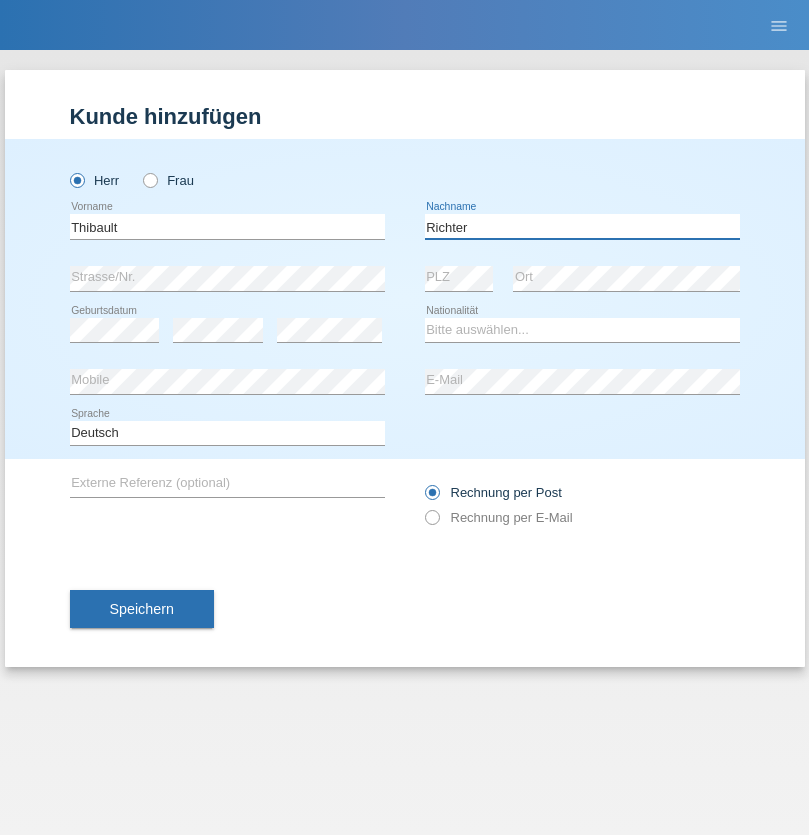 type on "Richter" 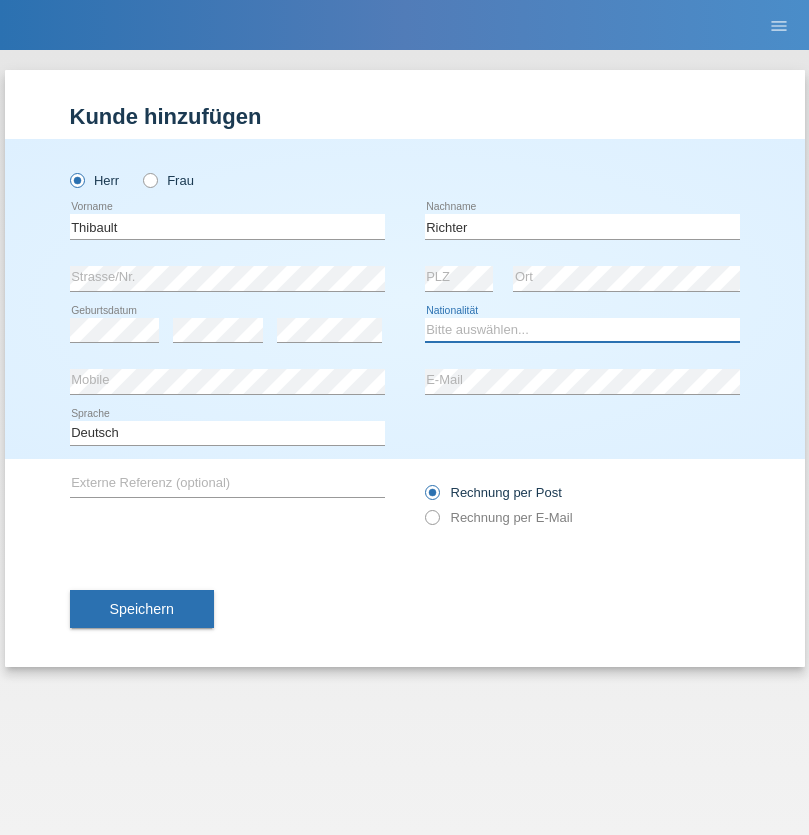 select on "CH" 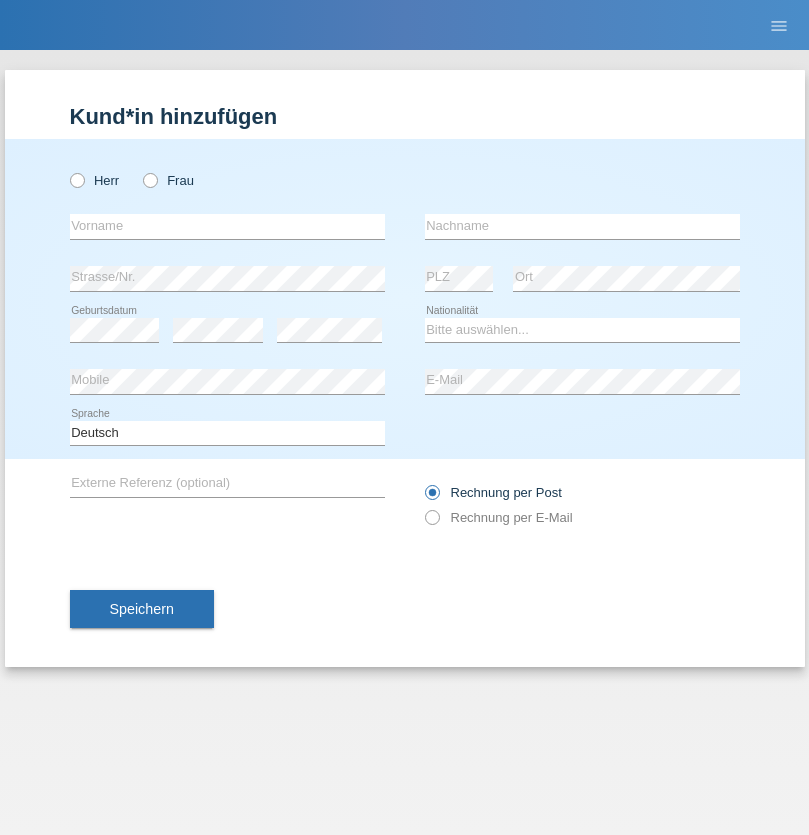 scroll, scrollTop: 0, scrollLeft: 0, axis: both 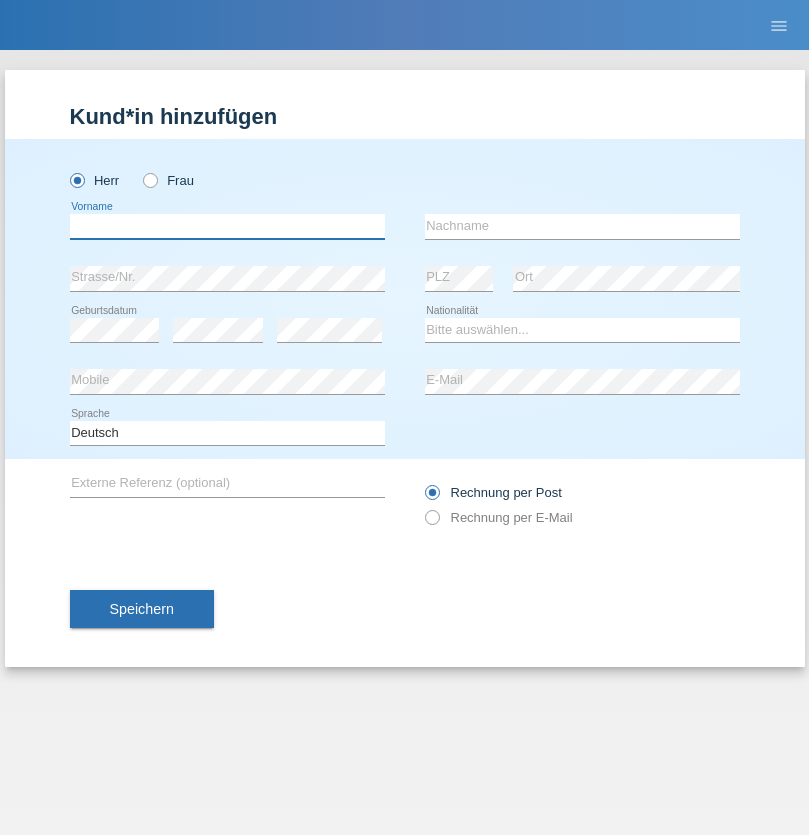 click at bounding box center (227, 226) 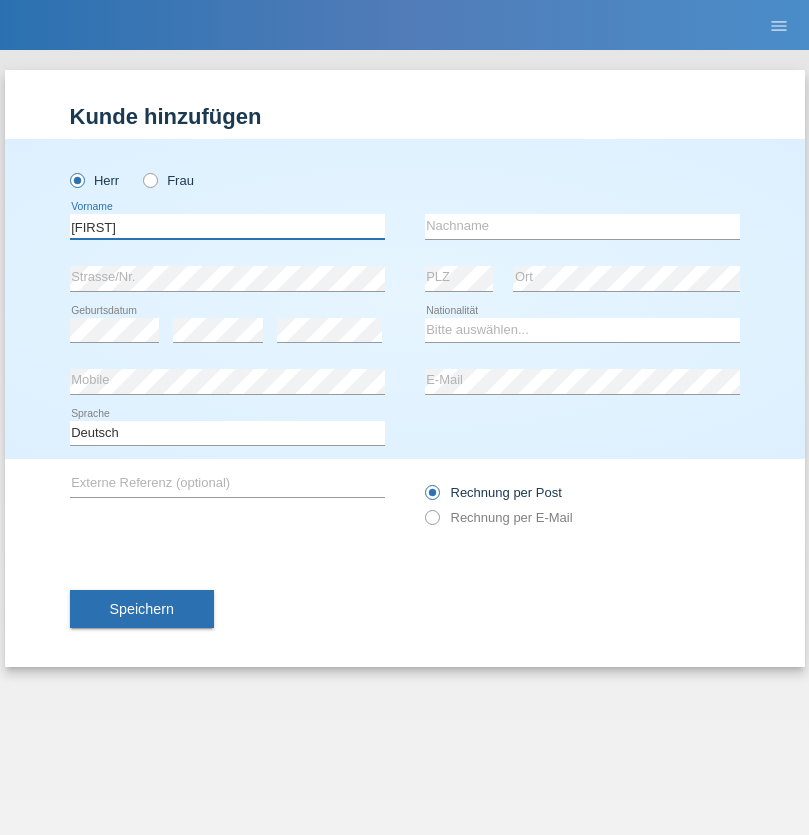 type on "Vincenzo" 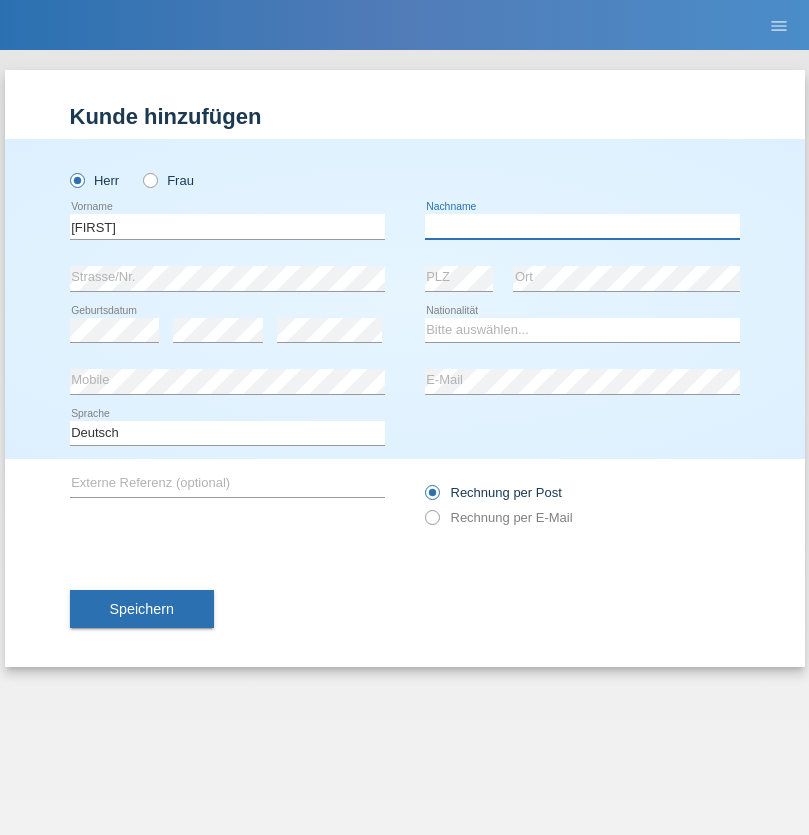 click at bounding box center (582, 226) 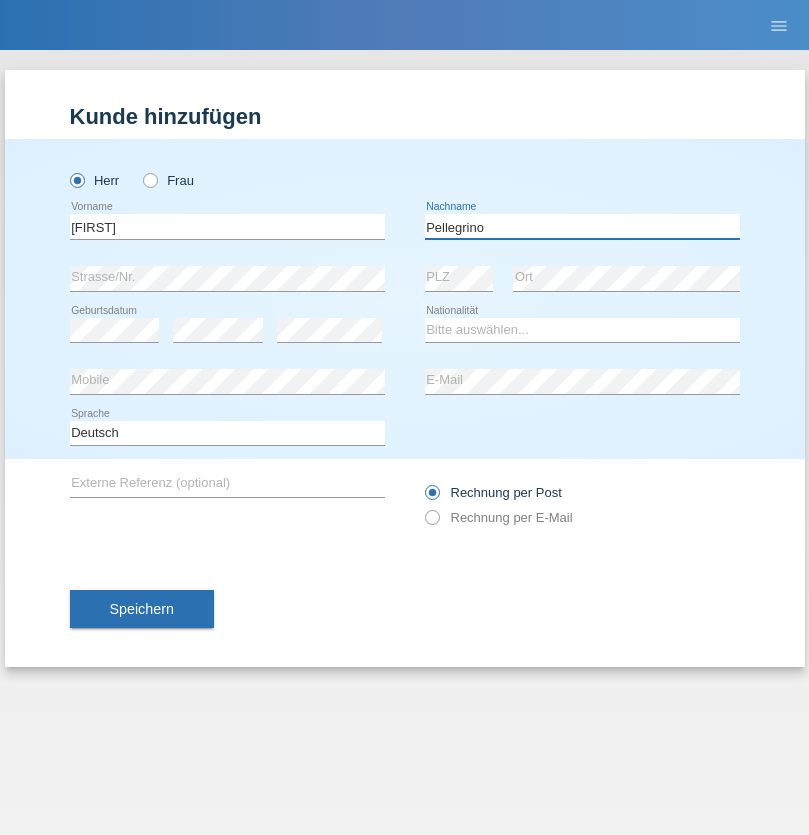 type on "Pellegrino" 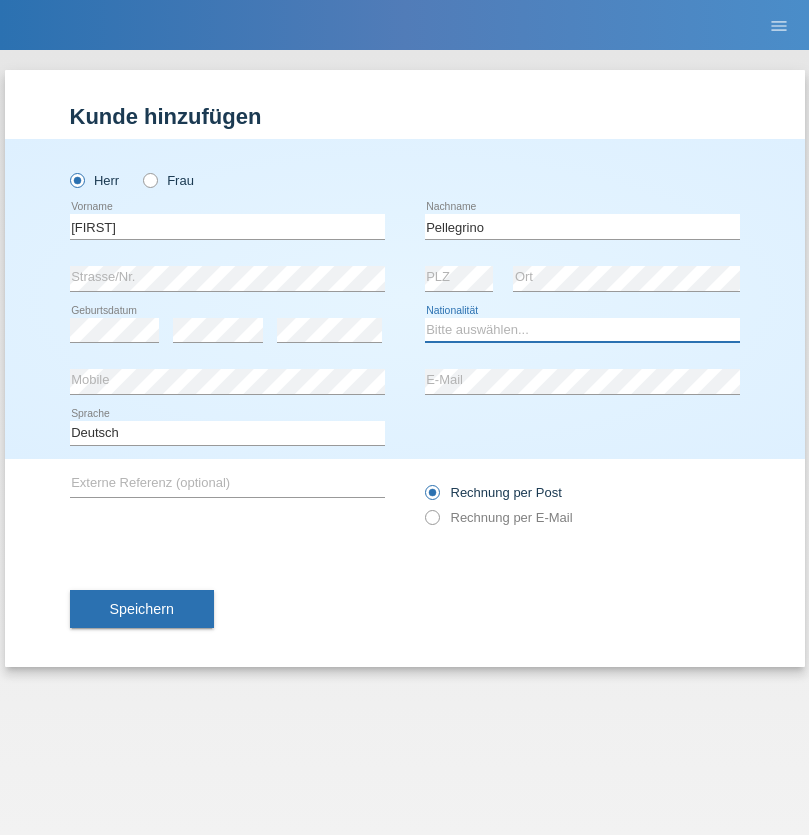 select on "IT" 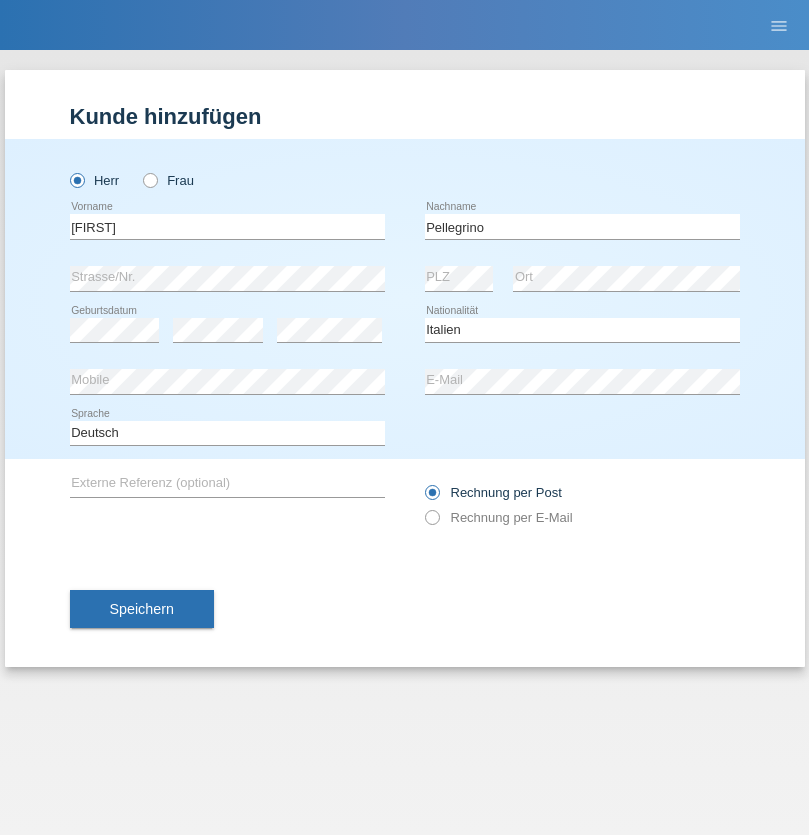 select on "C" 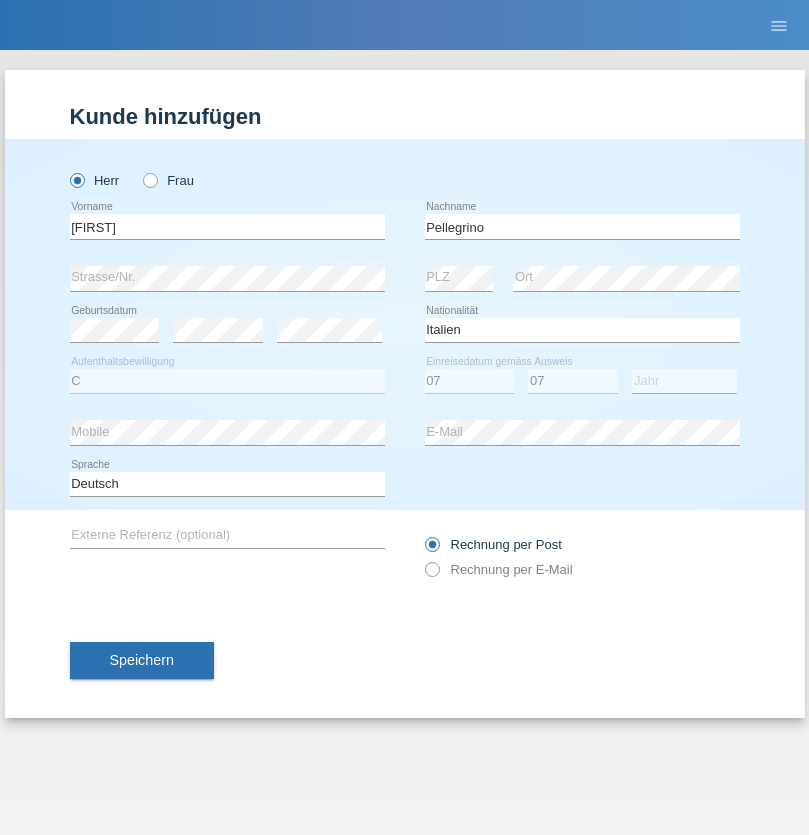 select on "2021" 